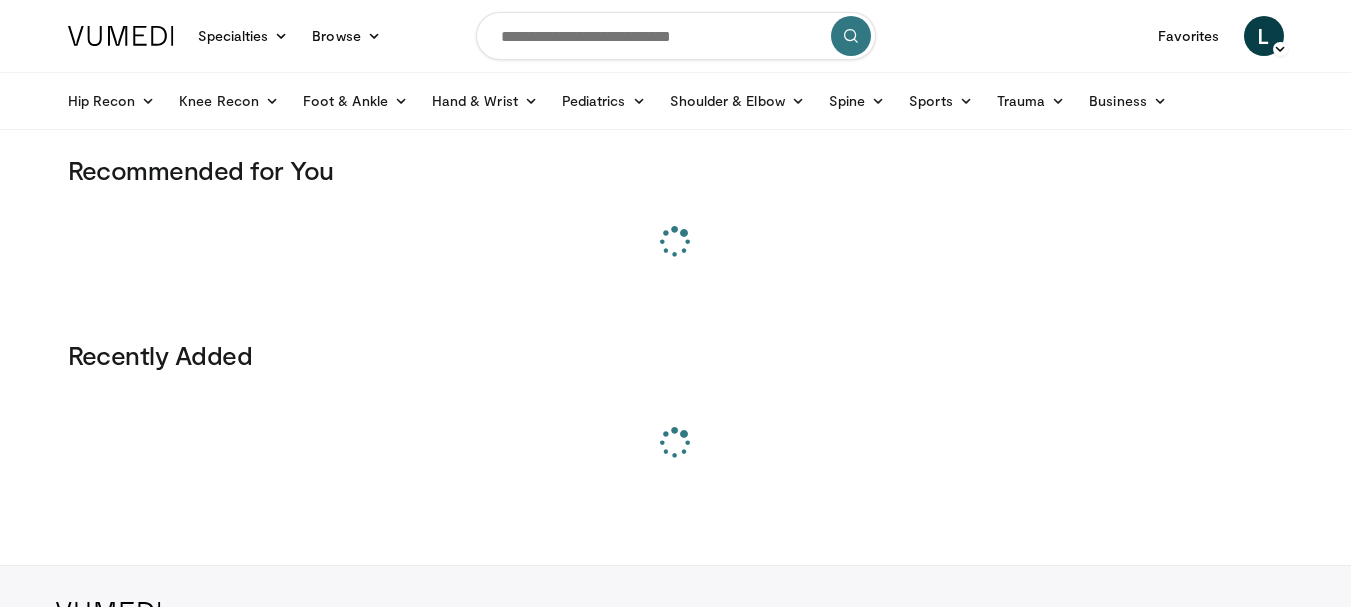 scroll, scrollTop: 0, scrollLeft: 0, axis: both 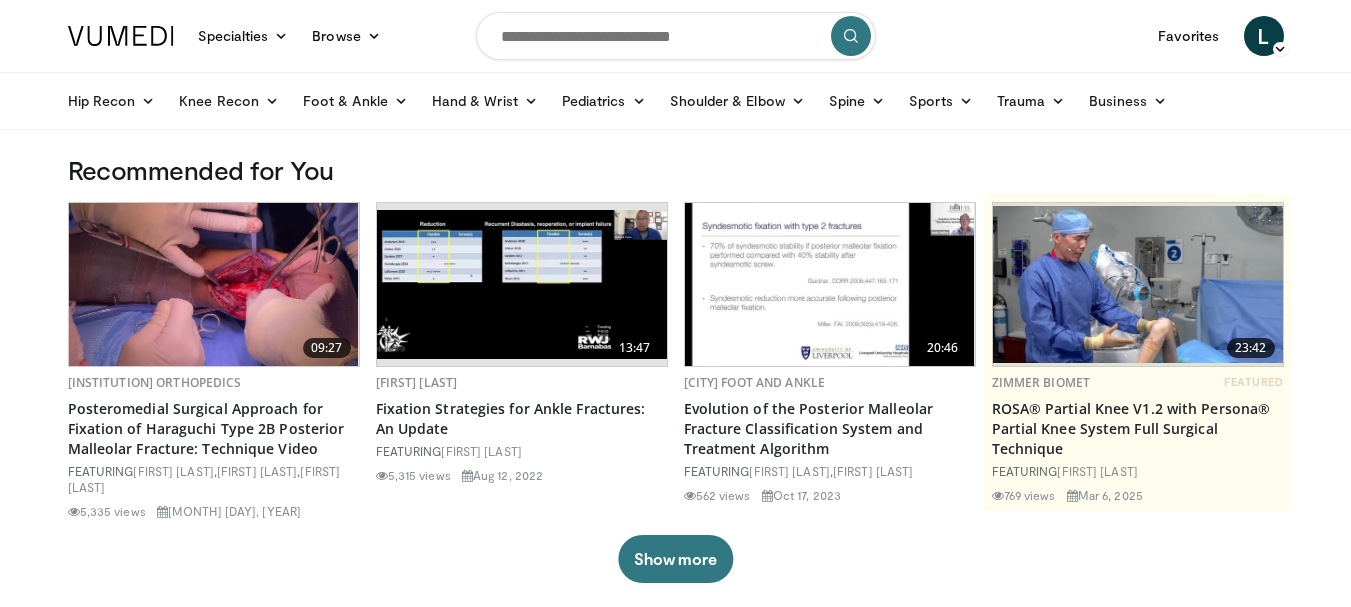 click at bounding box center [676, 36] 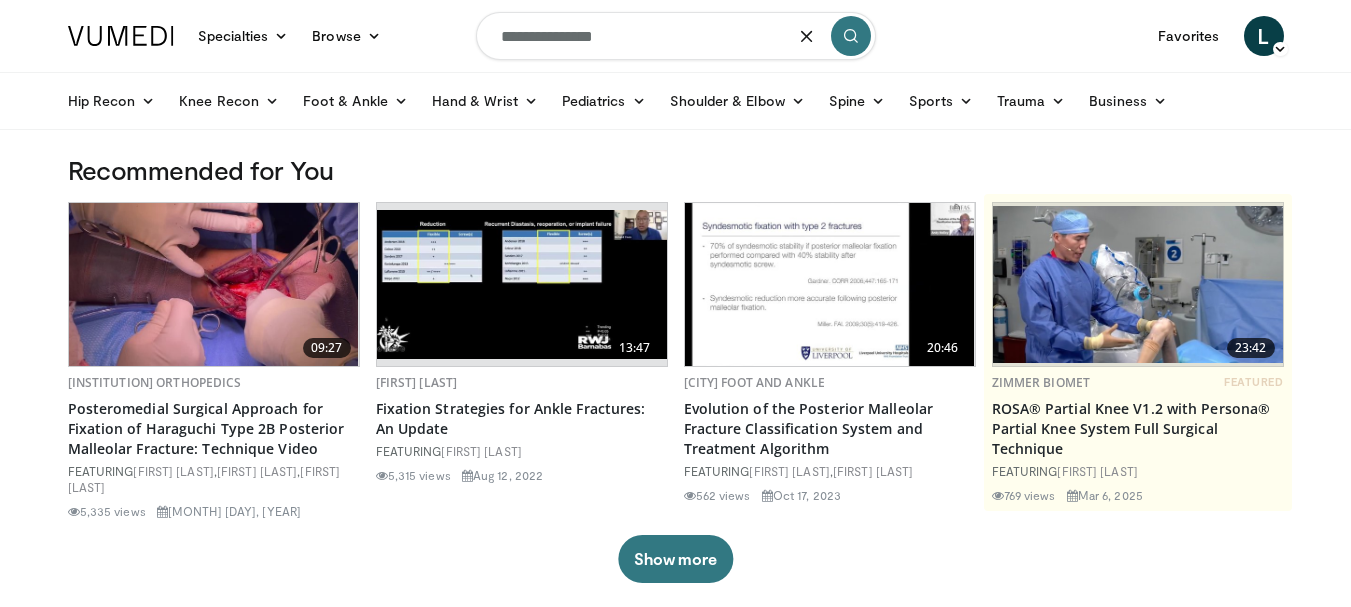 type on "**********" 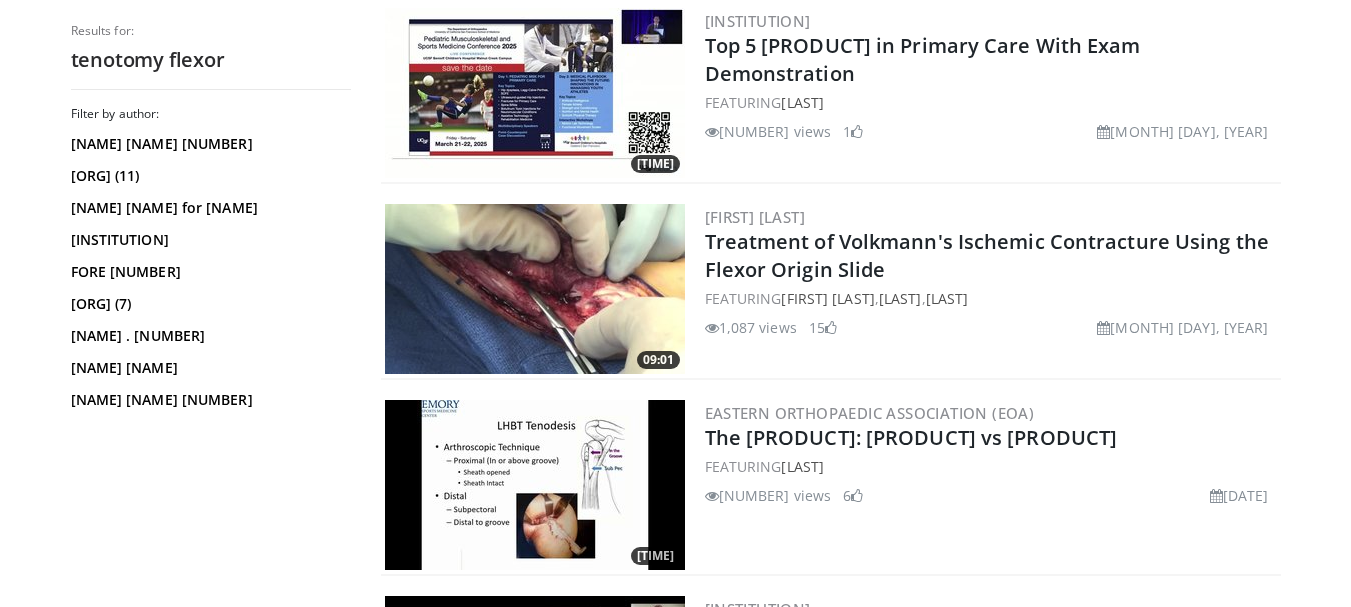 scroll, scrollTop: 0, scrollLeft: 0, axis: both 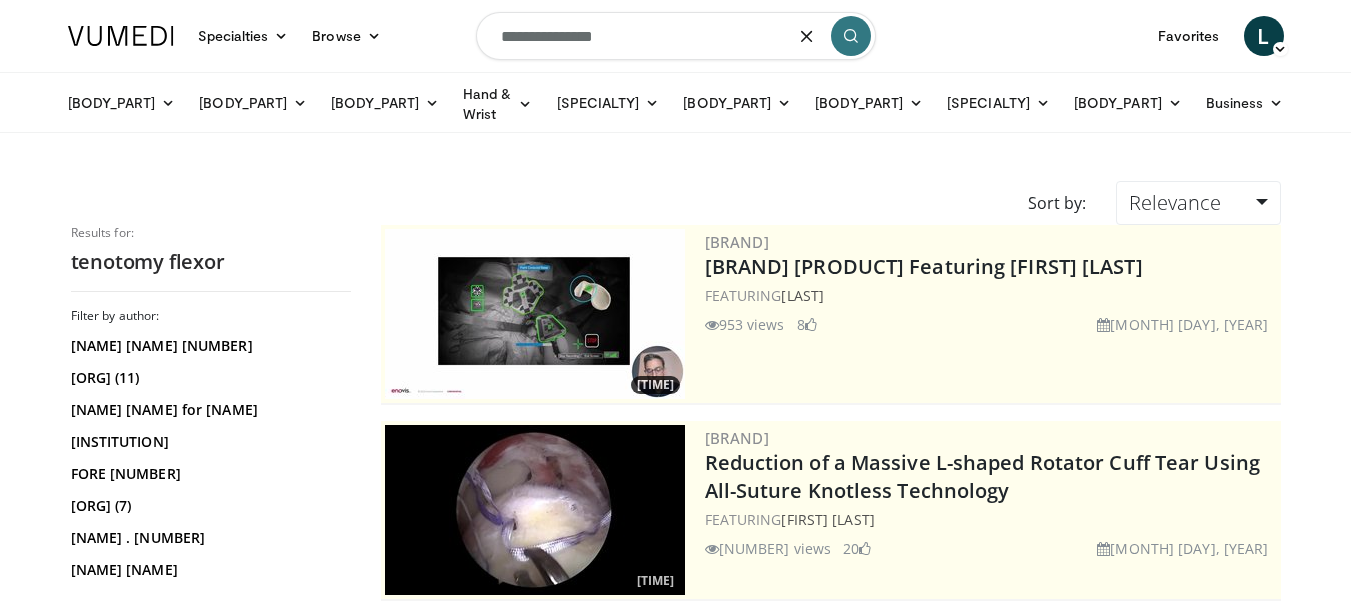 click on "**********" at bounding box center [676, 36] 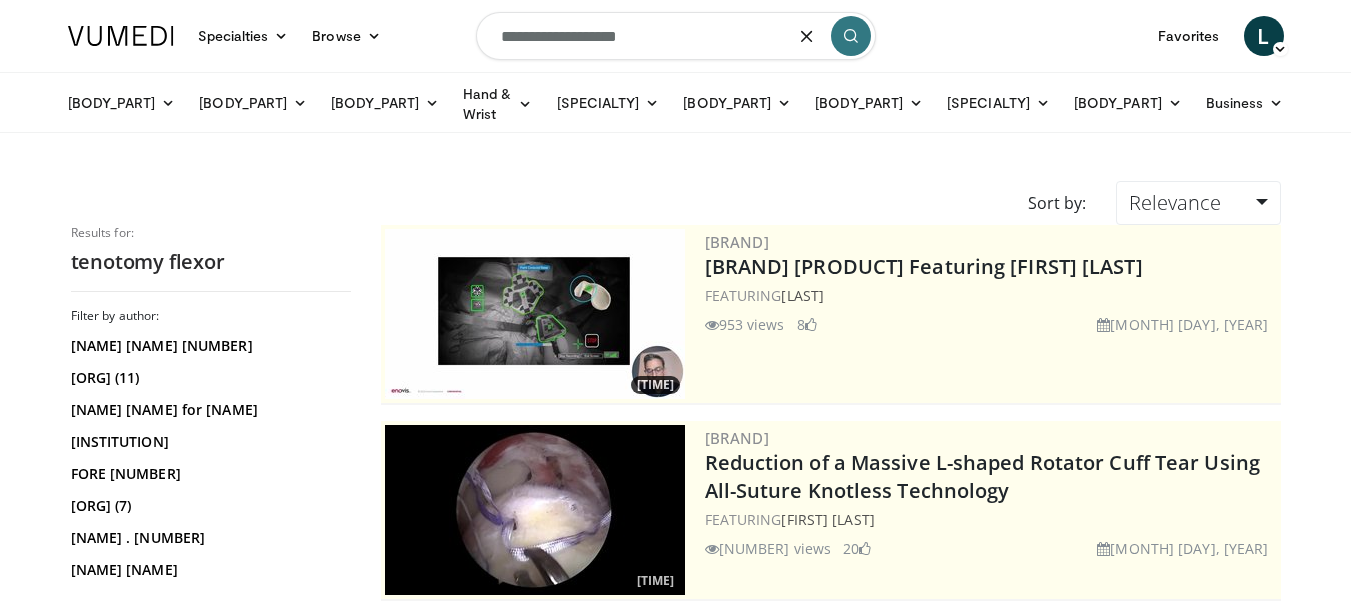 type on "**********" 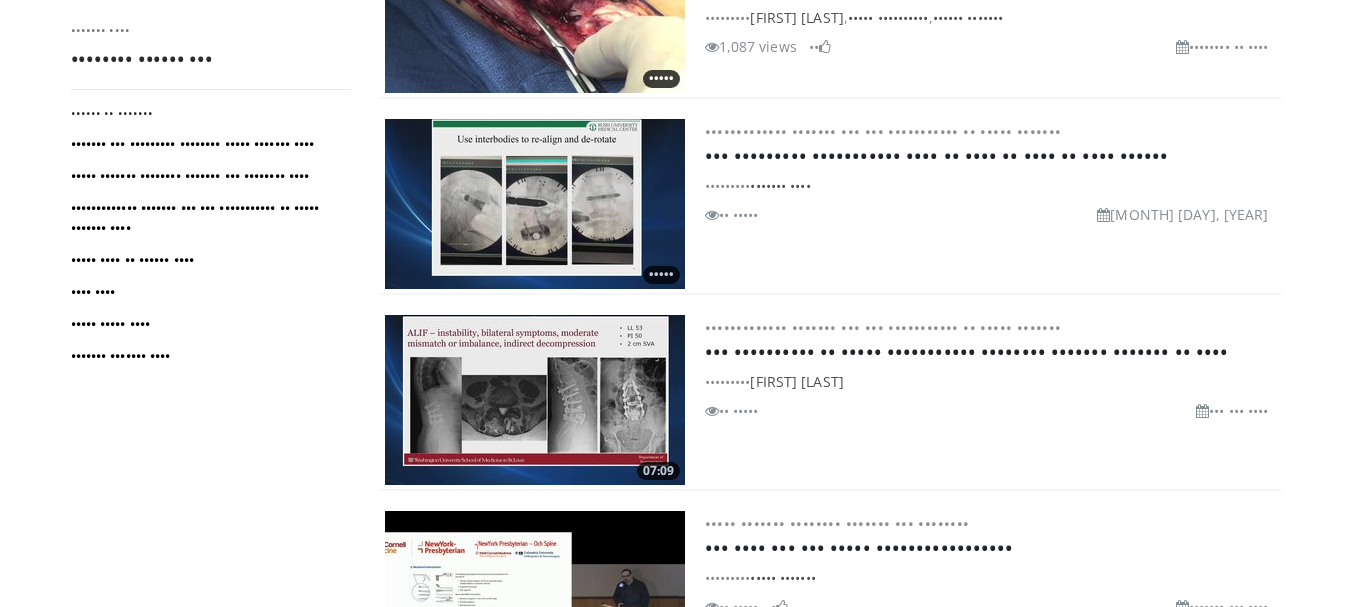 scroll, scrollTop: 0, scrollLeft: 0, axis: both 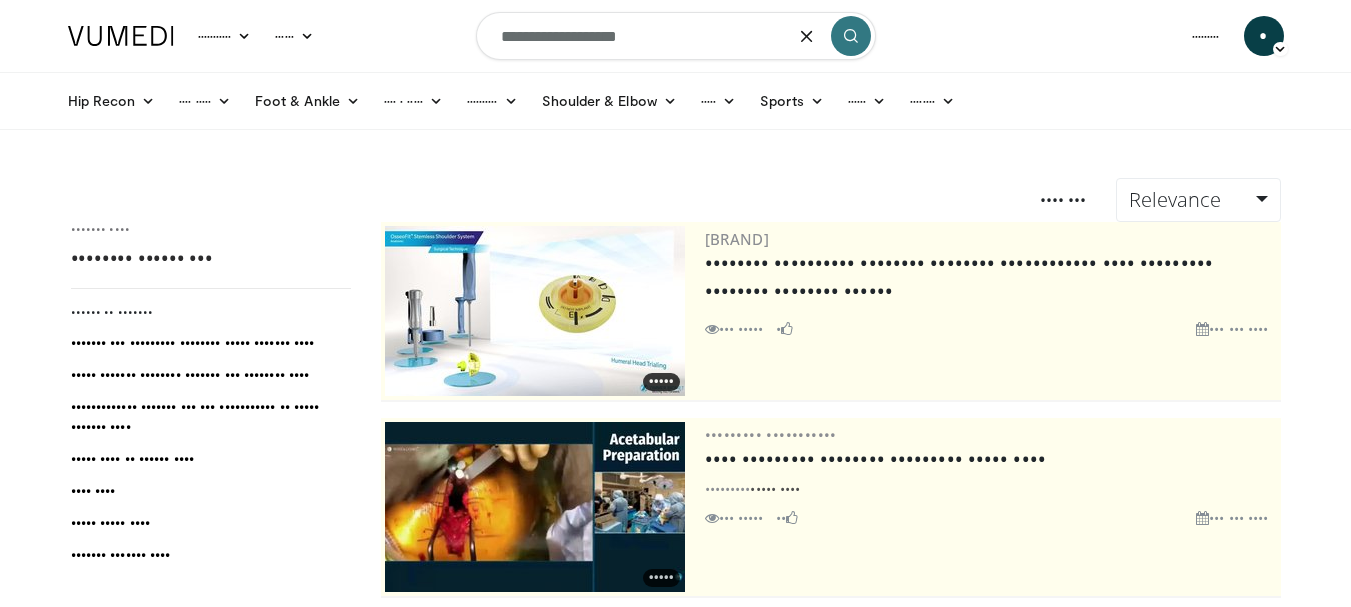 click on "•••••••••••••••••••" at bounding box center (676, 36) 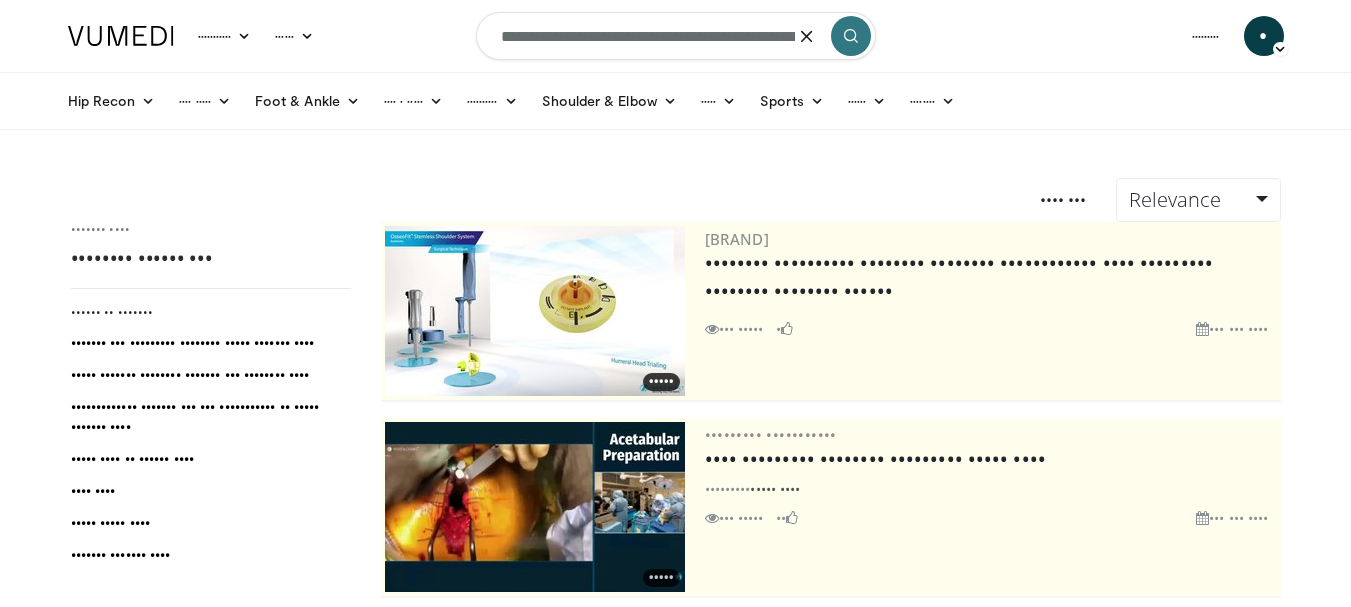 type on "•••••••••••••••••••••••••••••••••••••••••••••••••••••••••" 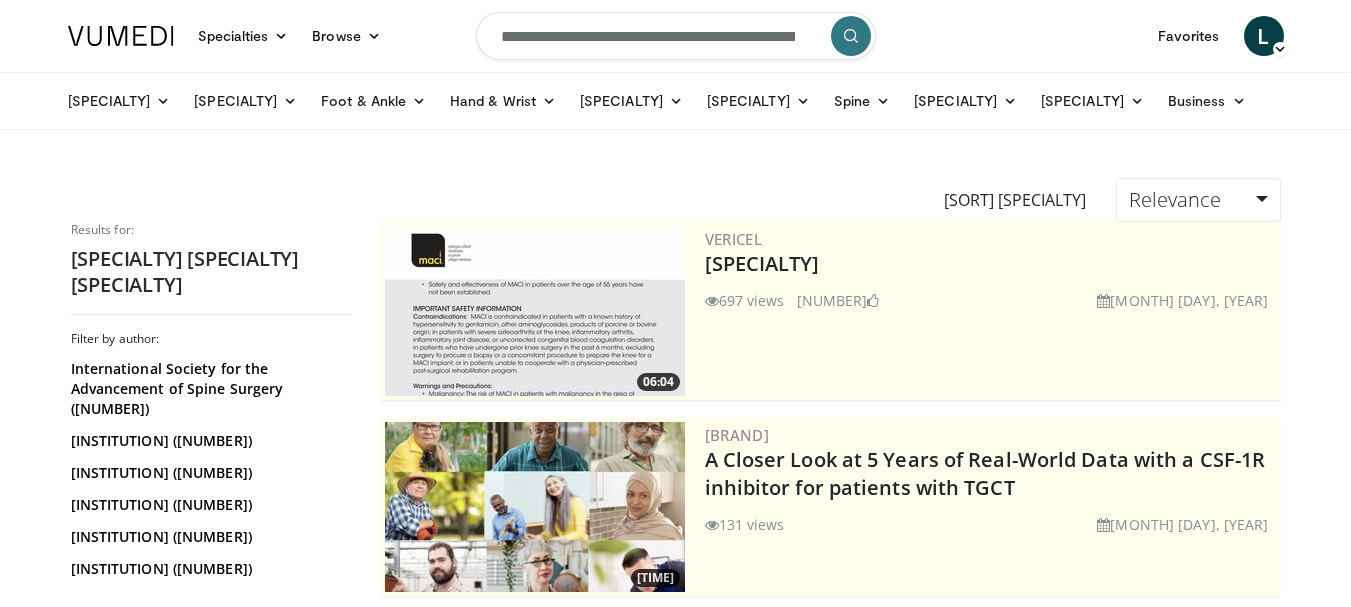 scroll, scrollTop: 0, scrollLeft: 0, axis: both 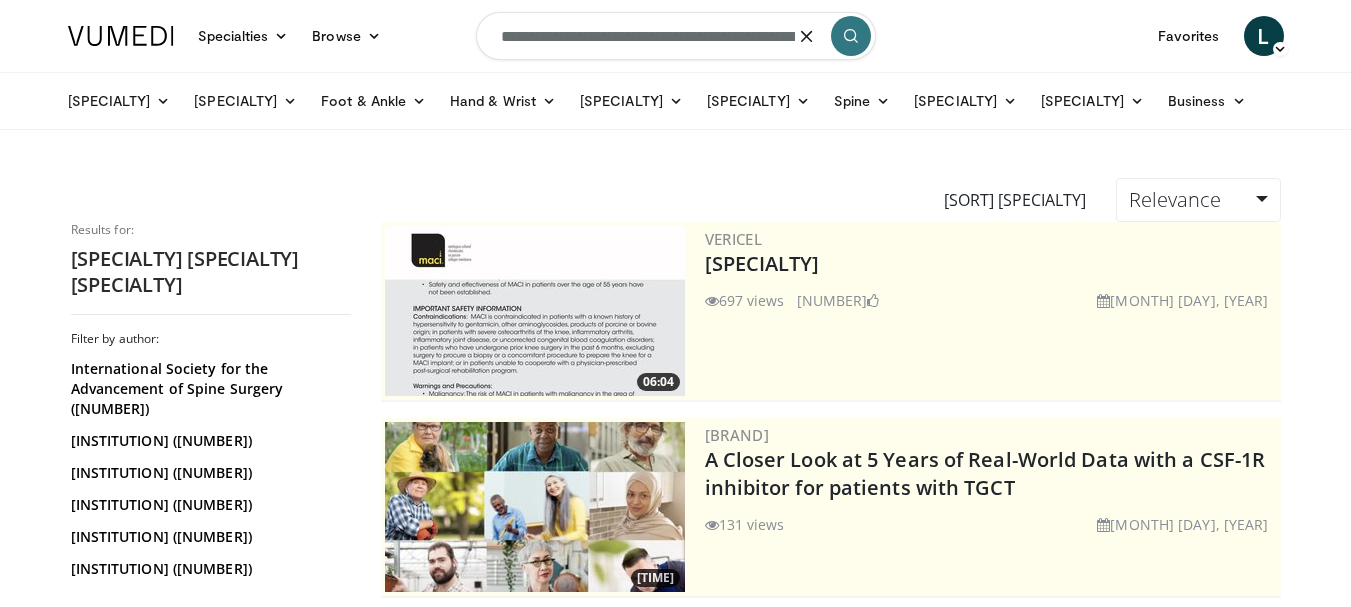 click on "[SYMBOL]" at bounding box center [676, 36] 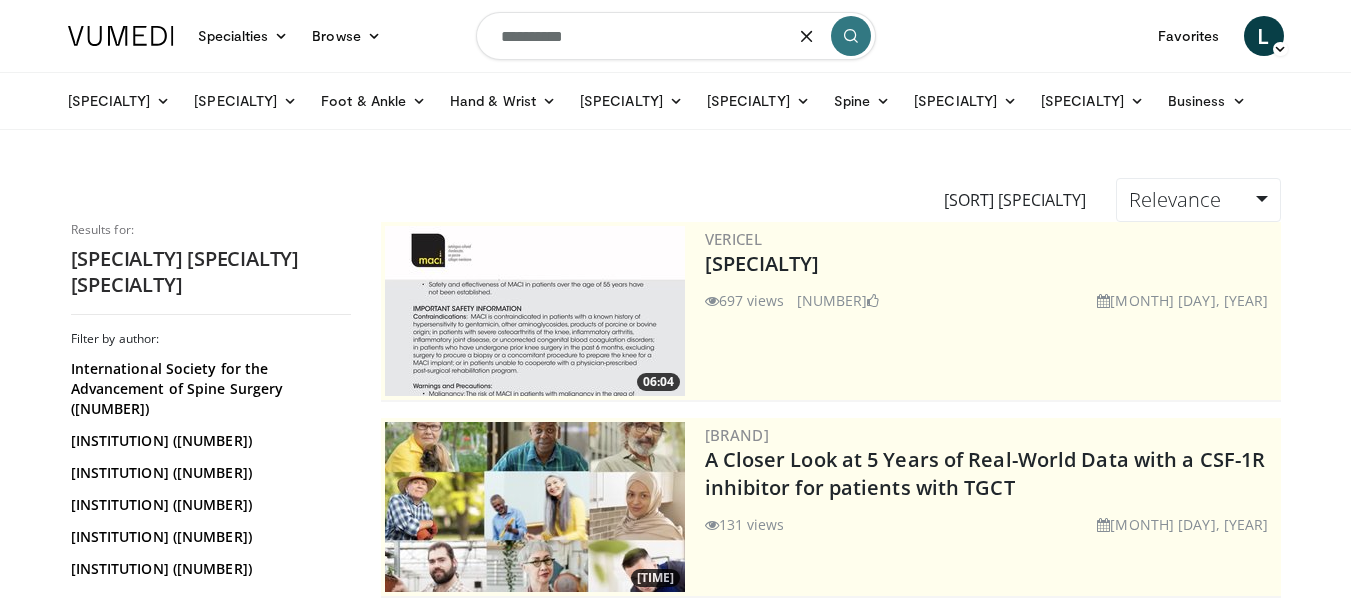 scroll, scrollTop: 0, scrollLeft: 0, axis: both 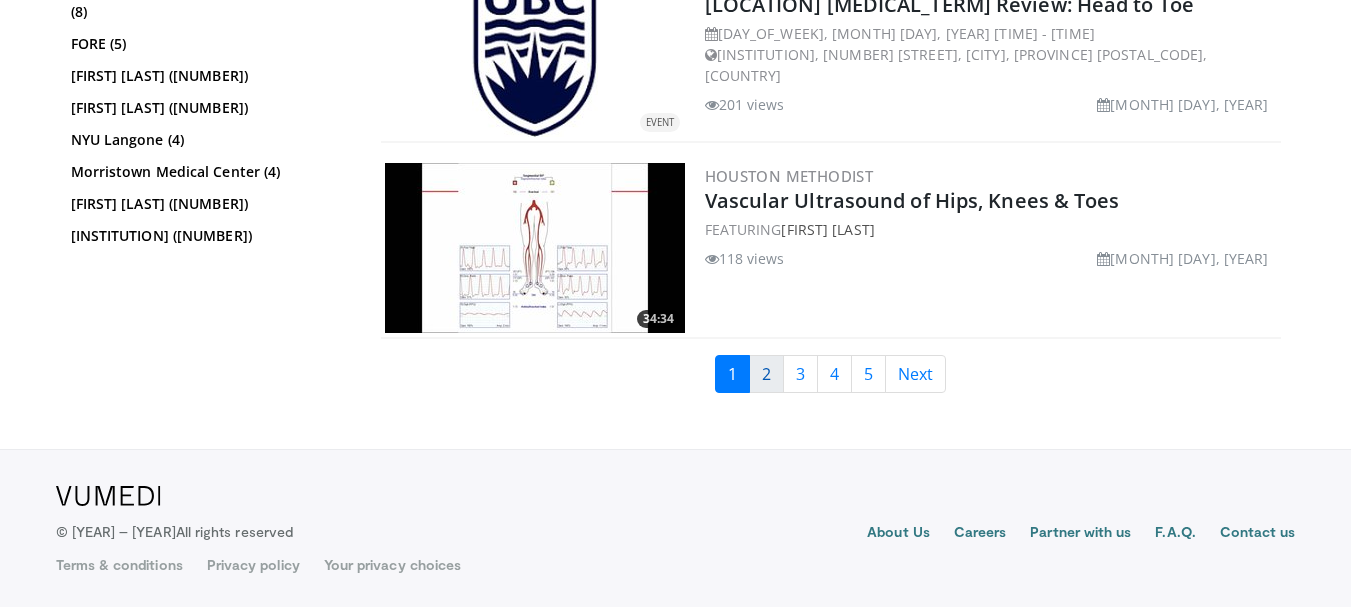 click on "2" at bounding box center [766, 374] 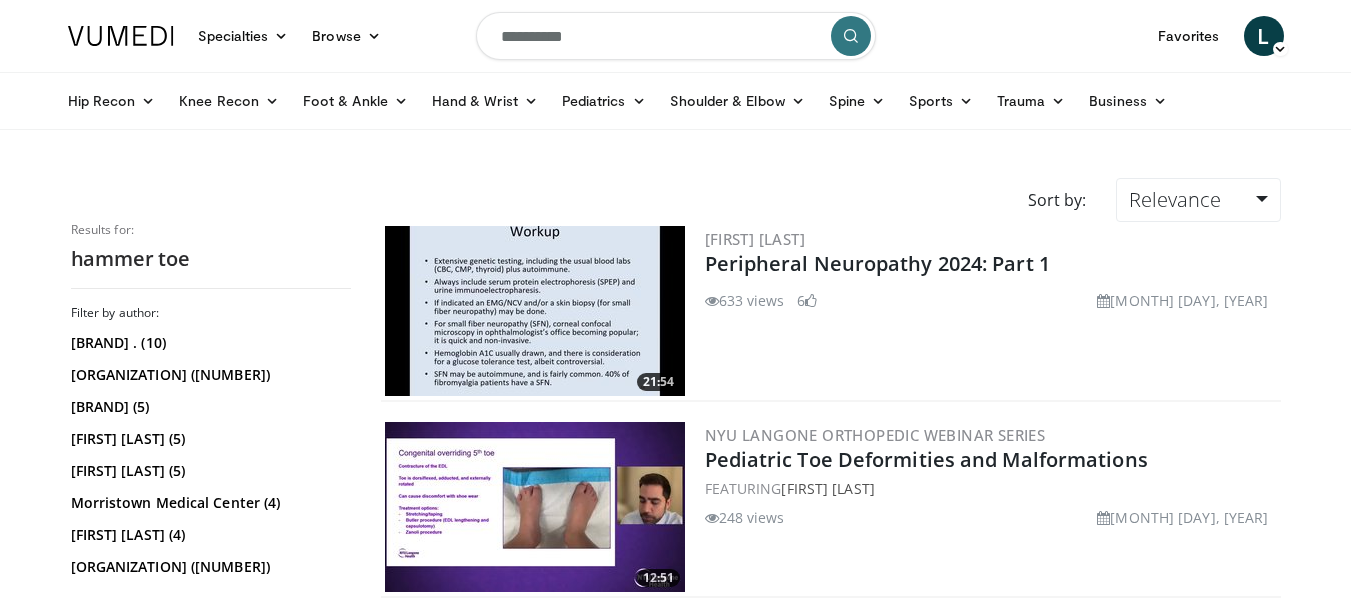 scroll, scrollTop: 0, scrollLeft: 0, axis: both 